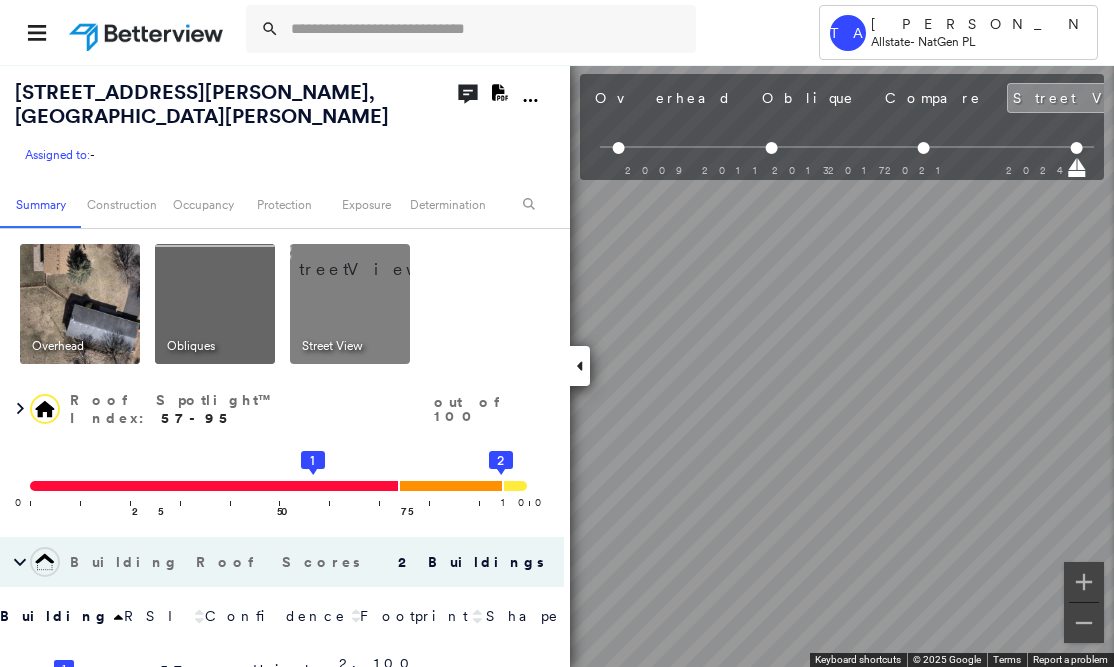 scroll, scrollTop: 0, scrollLeft: 0, axis: both 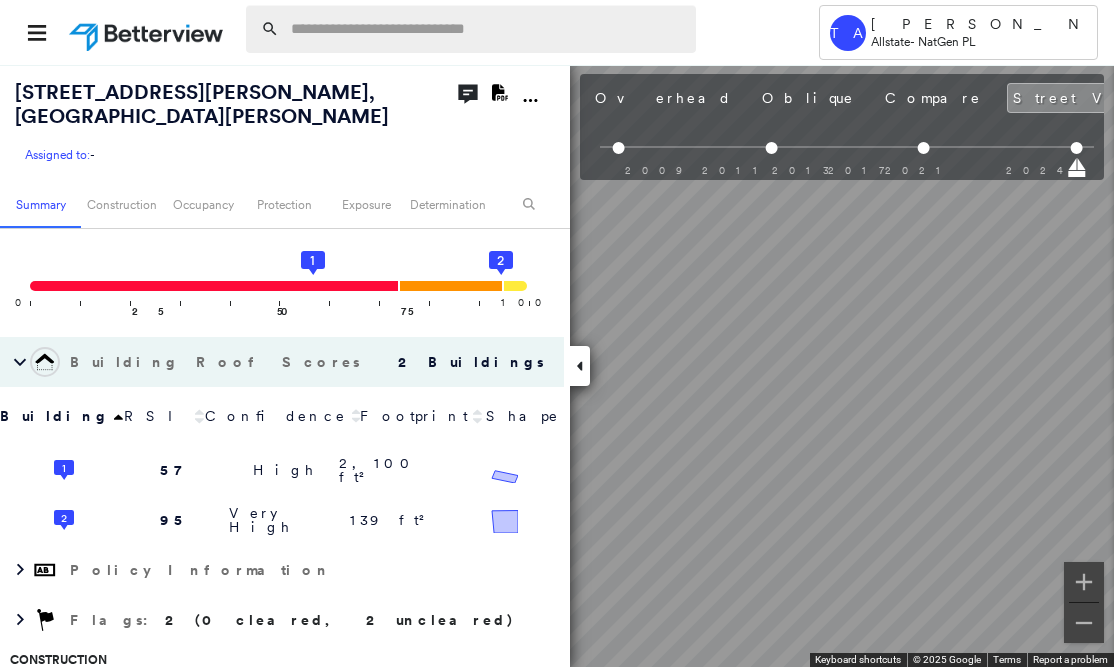 click at bounding box center (487, 29) 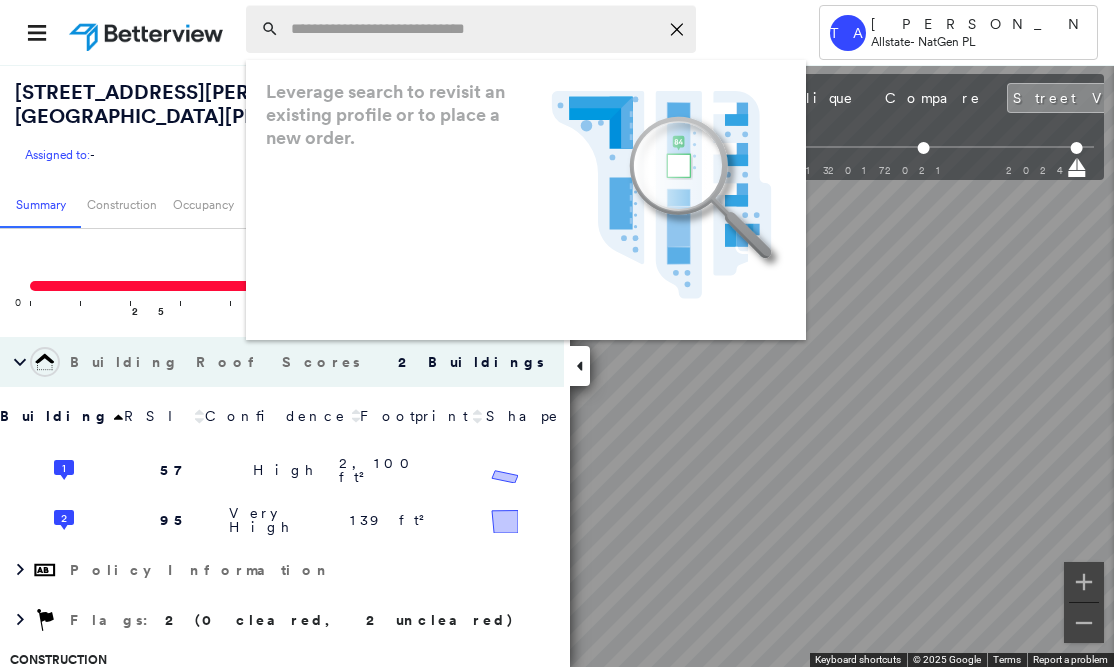paste on "**********" 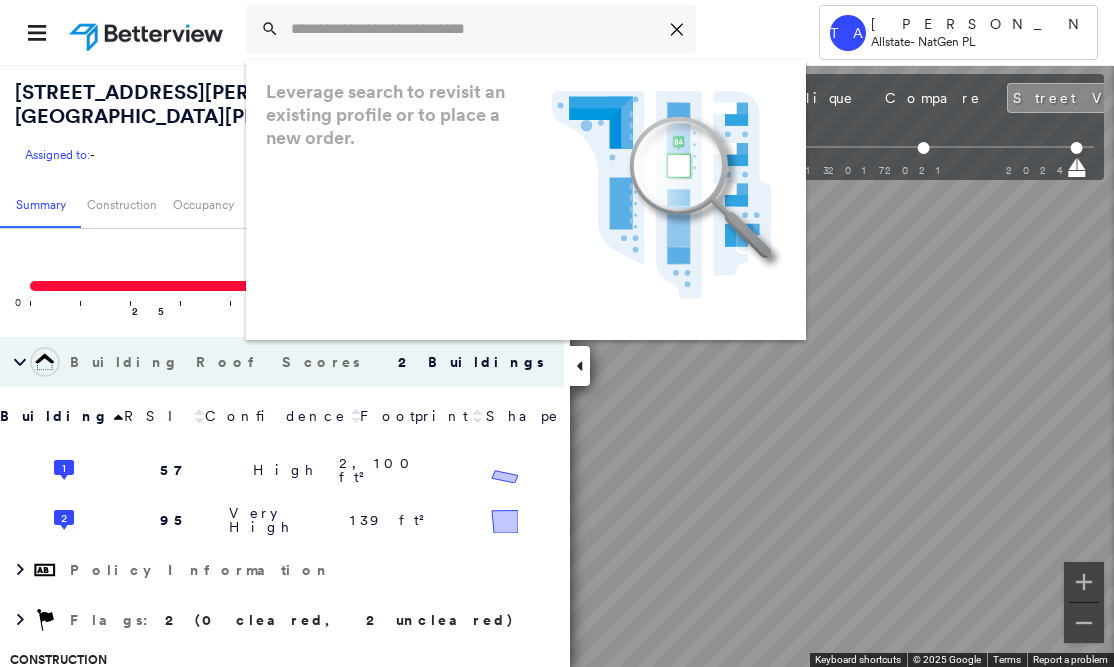 type on "**********" 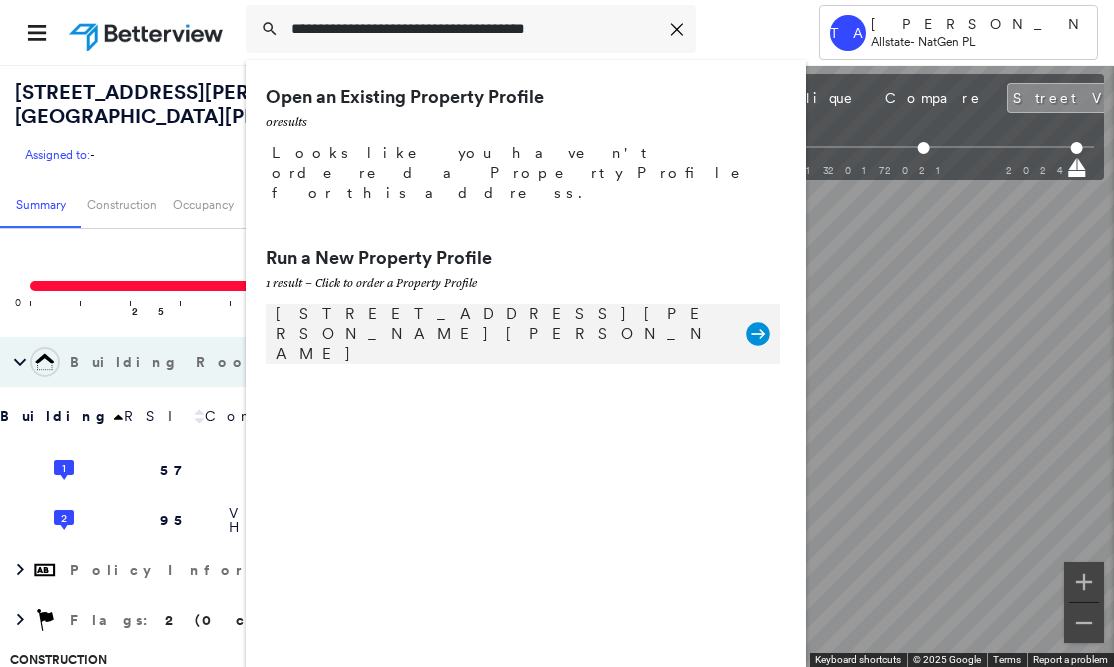 click on "[STREET_ADDRESS][PERSON_NAME][PERSON_NAME]" at bounding box center (501, 334) 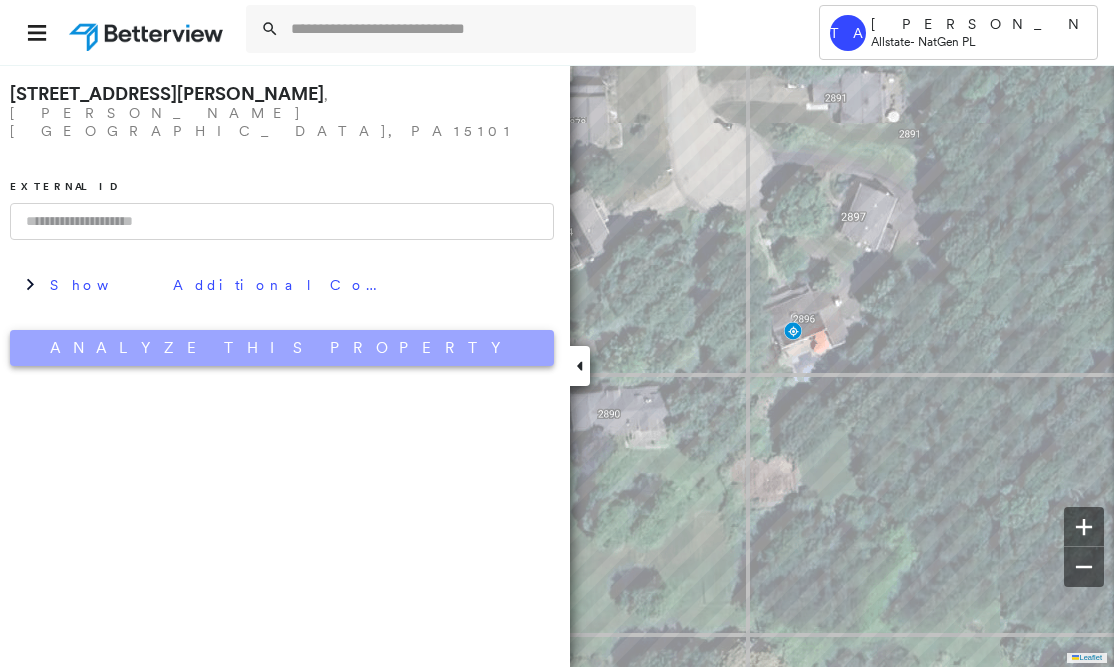 click on "Analyze This Property" at bounding box center [282, 348] 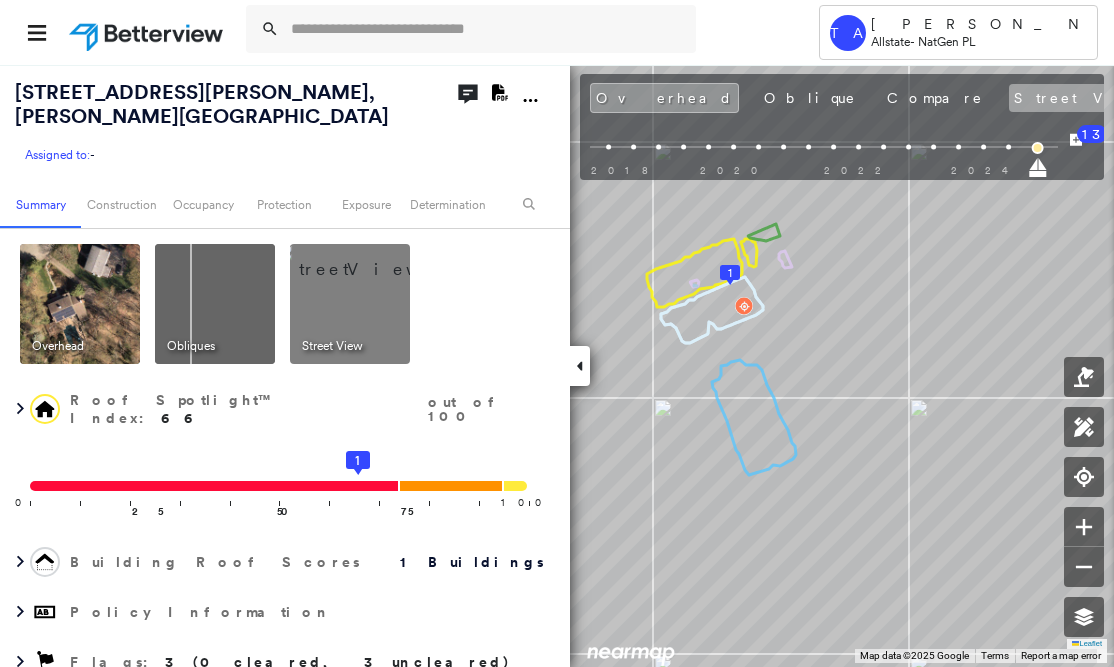 click on "Street View" at bounding box center [1108, 98] 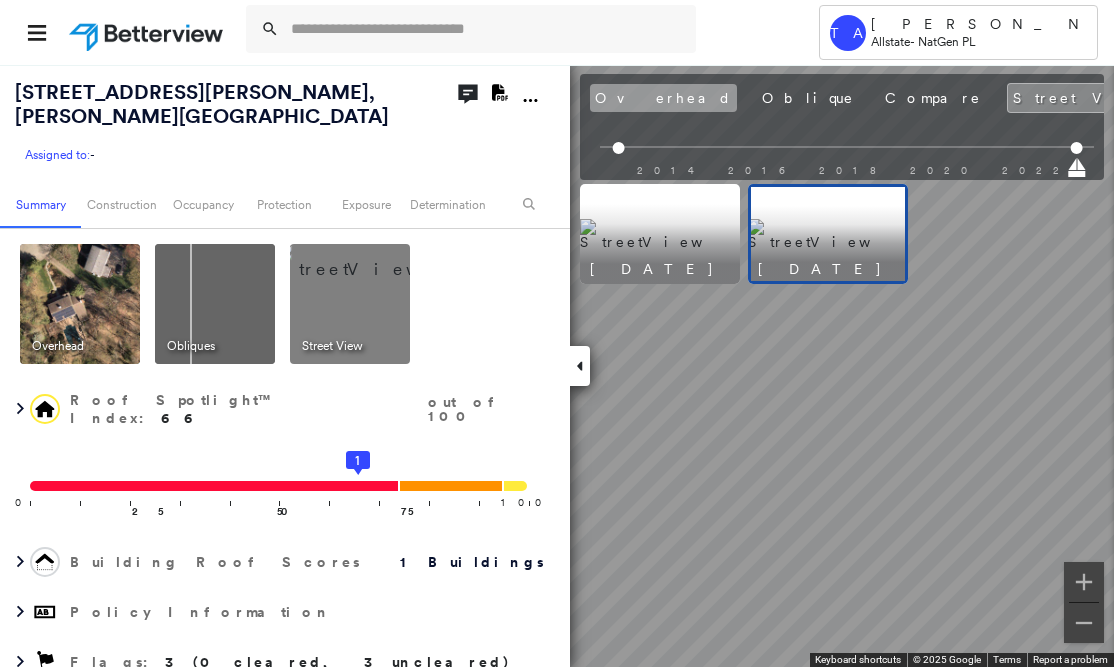 click on "Overhead" at bounding box center [663, 98] 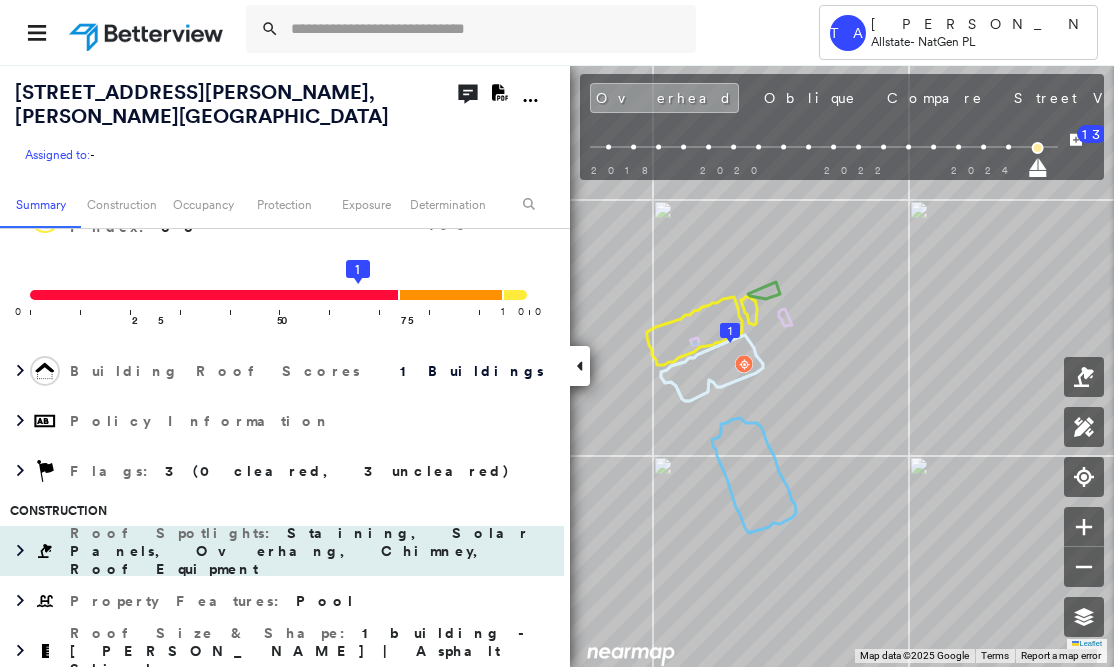 scroll, scrollTop: 200, scrollLeft: 0, axis: vertical 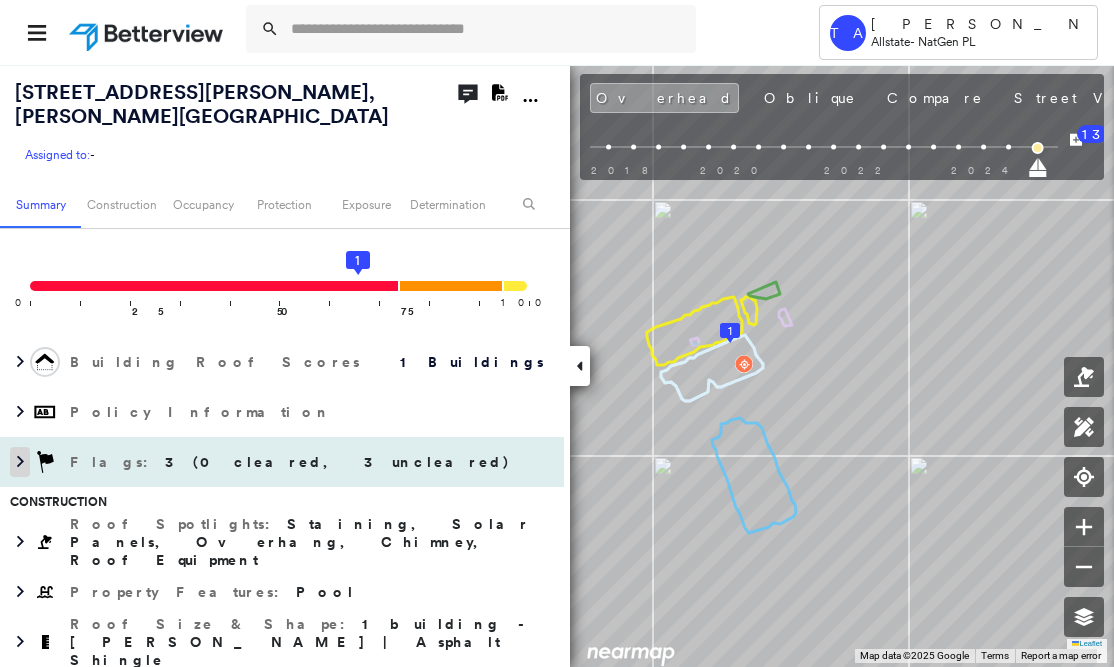 click 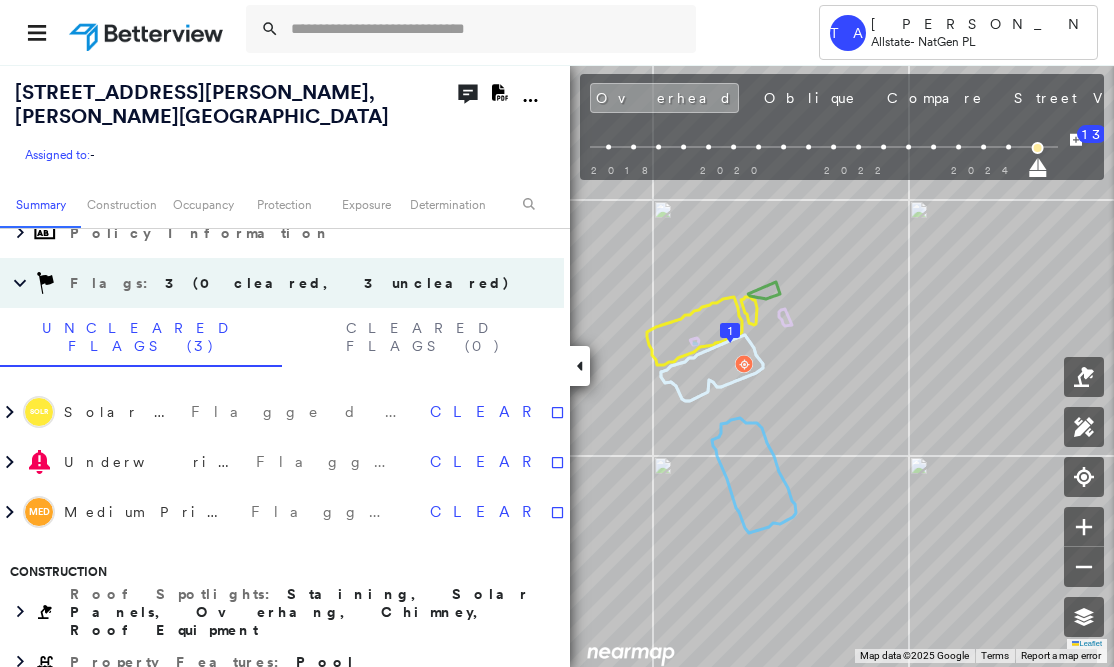 scroll, scrollTop: 400, scrollLeft: 0, axis: vertical 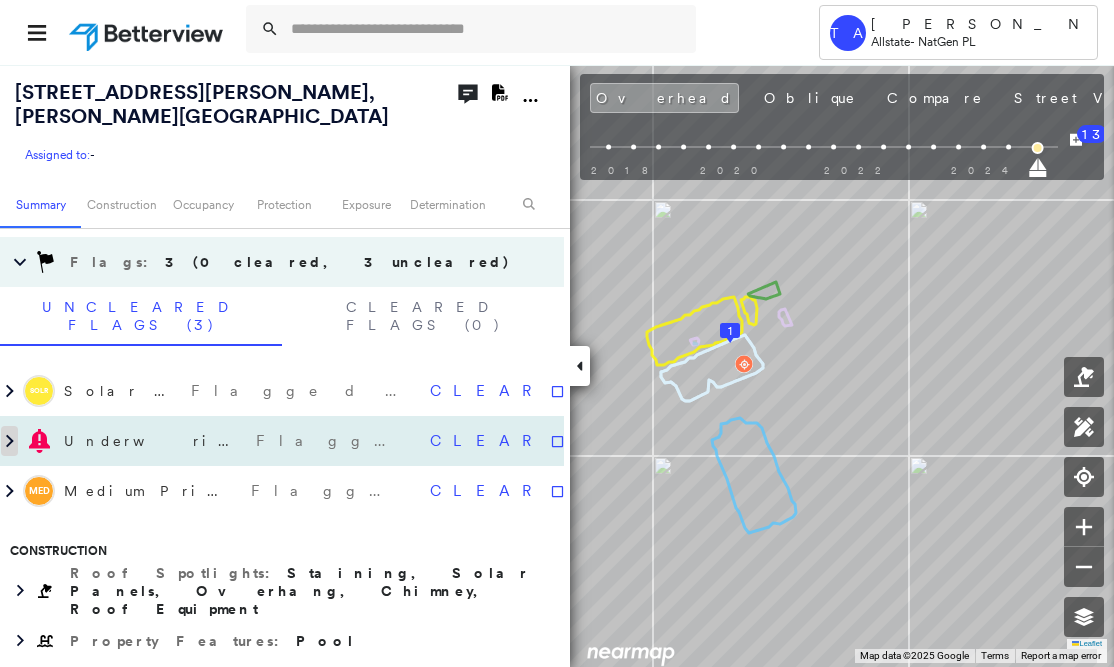 click 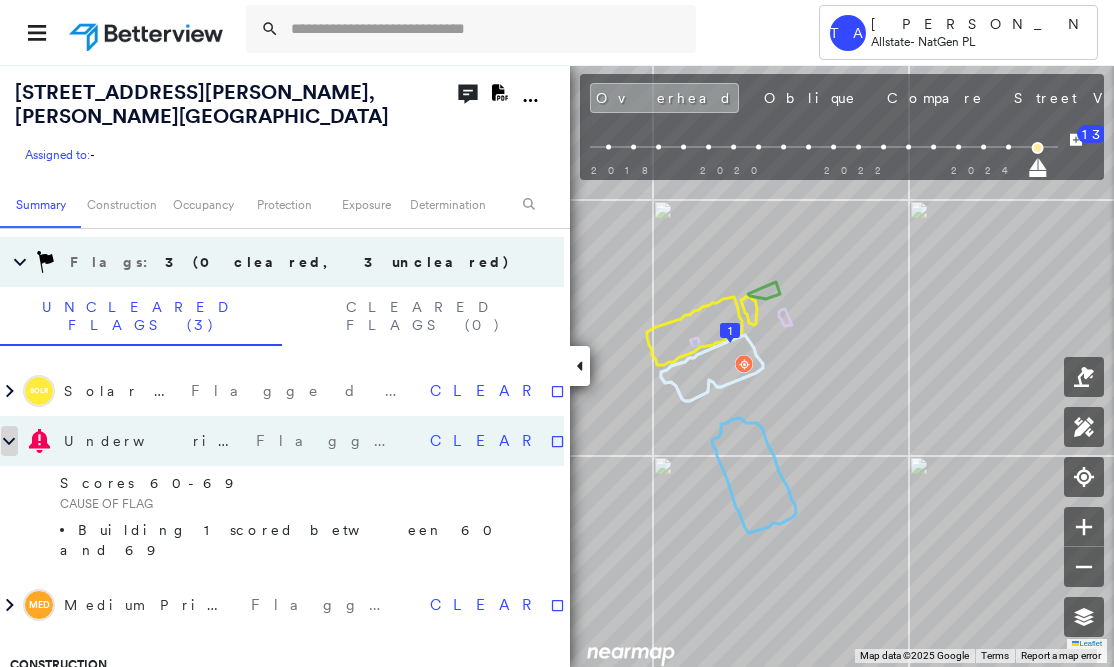 click 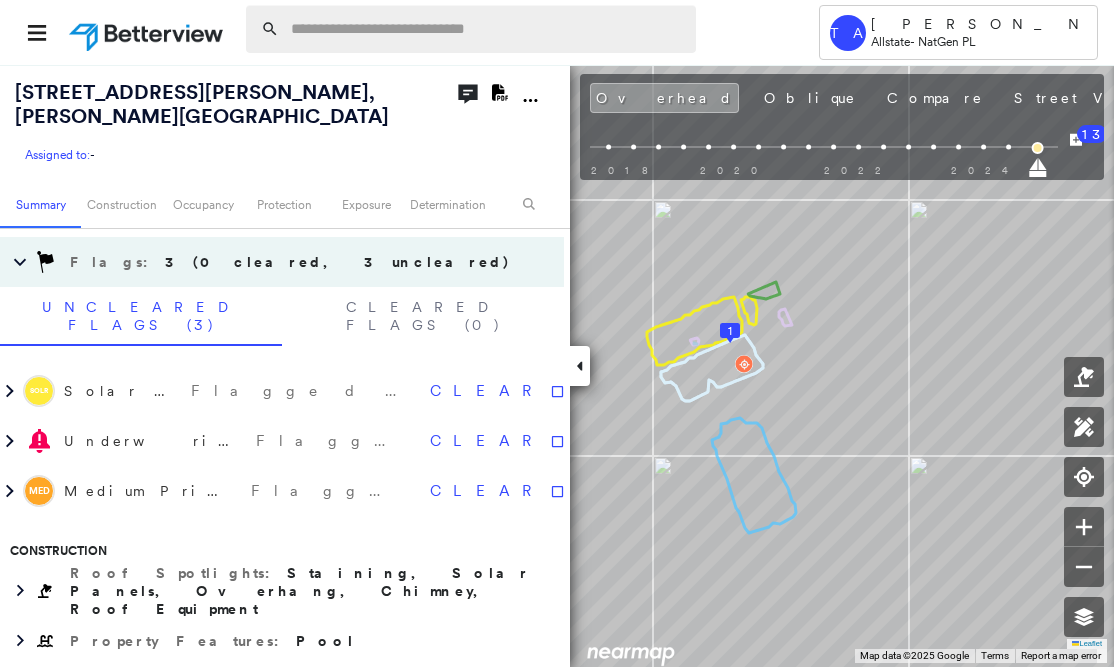 click at bounding box center [487, 29] 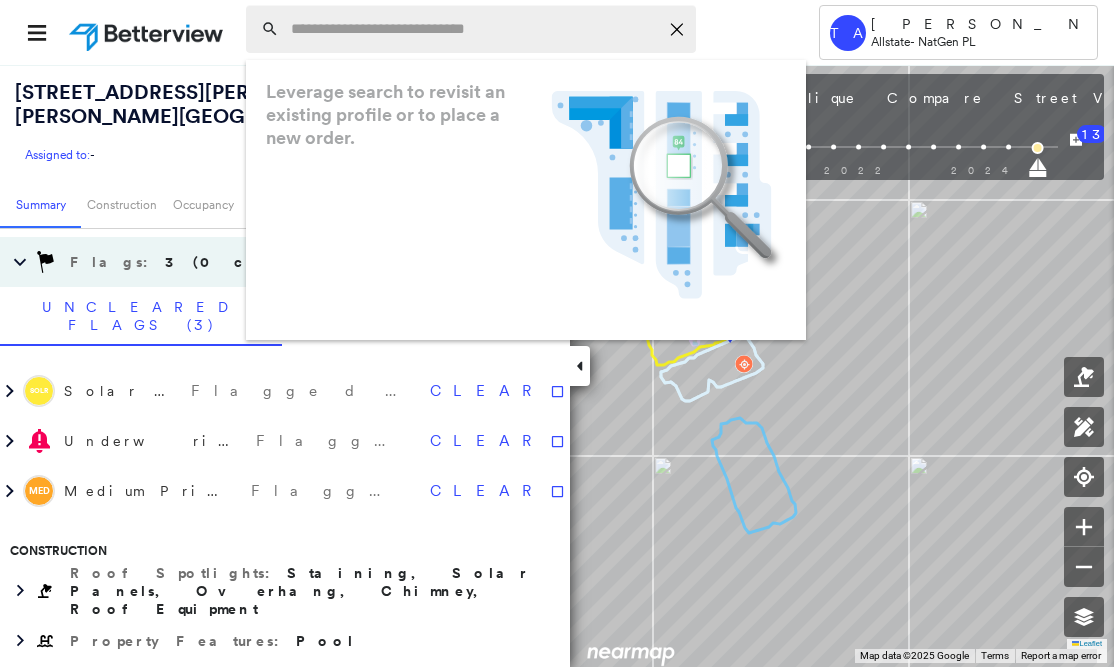 paste on "**********" 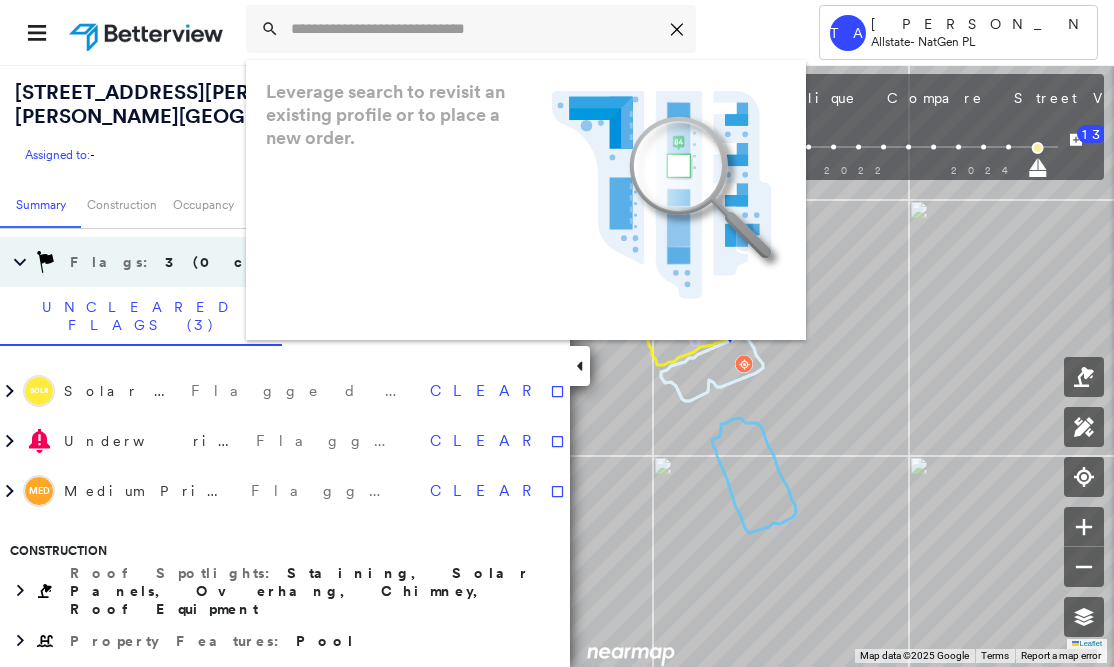 type on "**********" 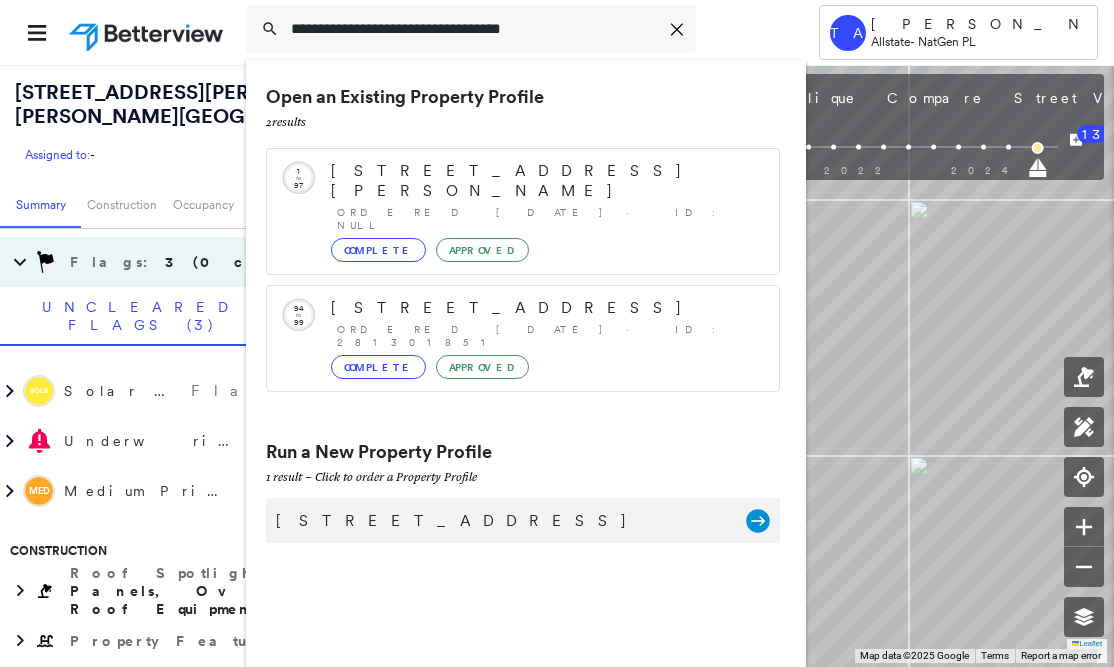 click on "[STREET_ADDRESS]" at bounding box center [501, 521] 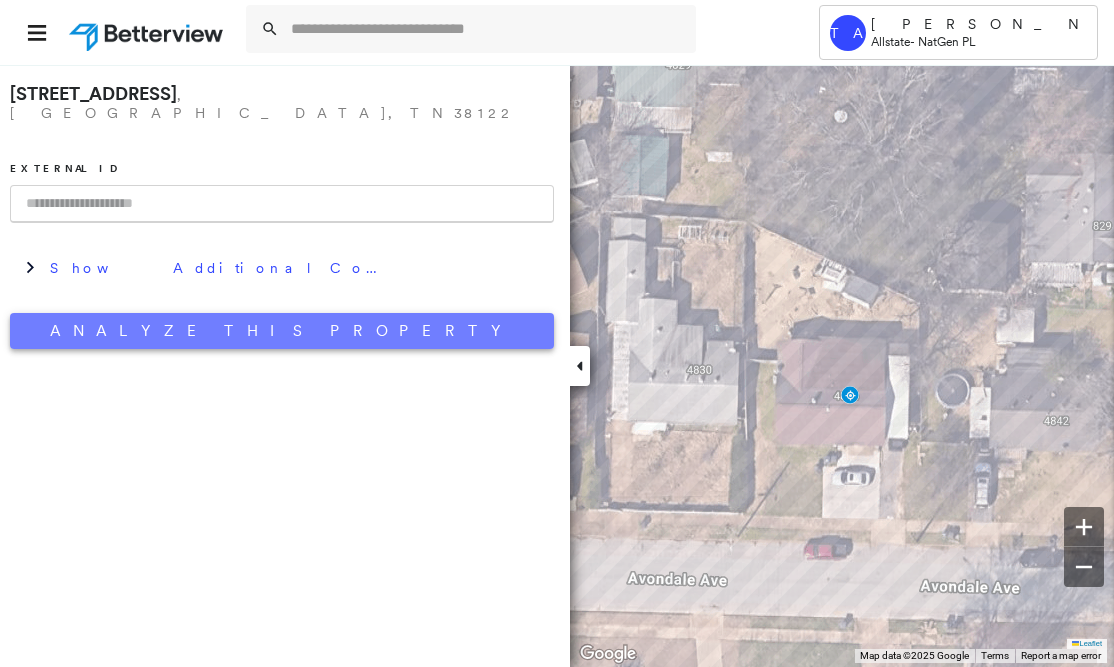 click on "Analyze This Property" at bounding box center (282, 331) 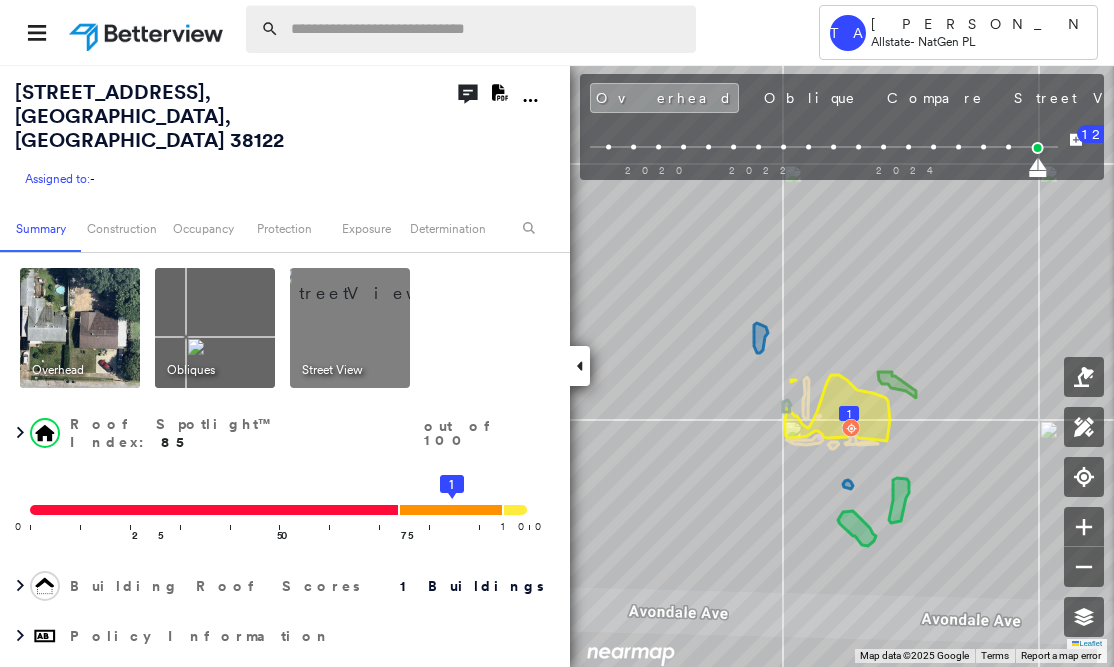 click at bounding box center [487, 29] 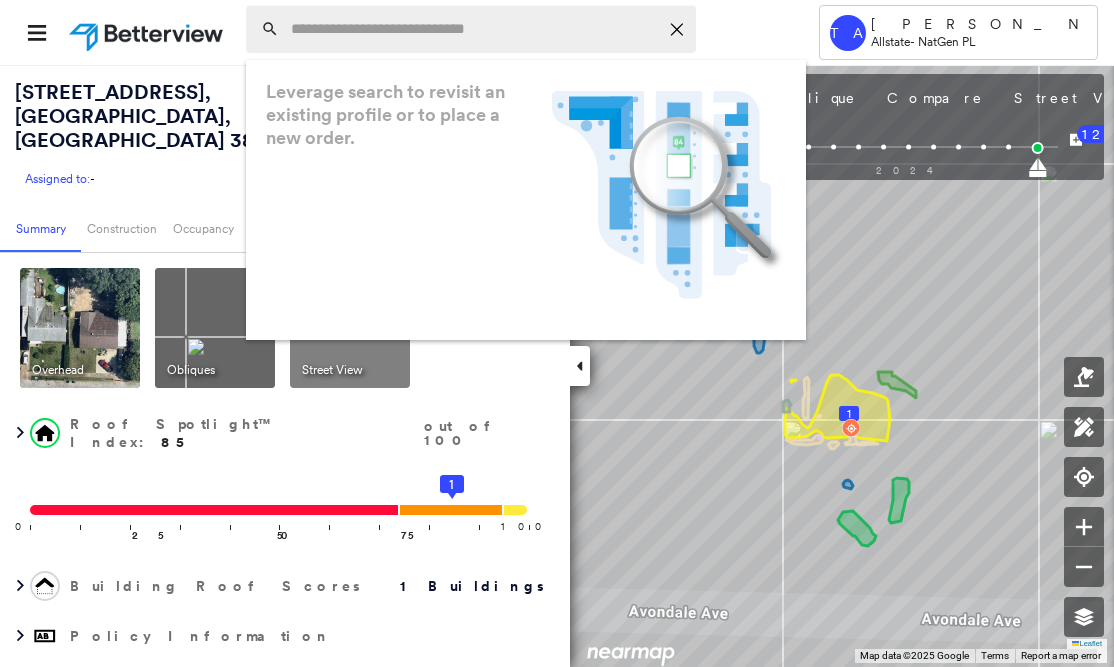 paste on "**********" 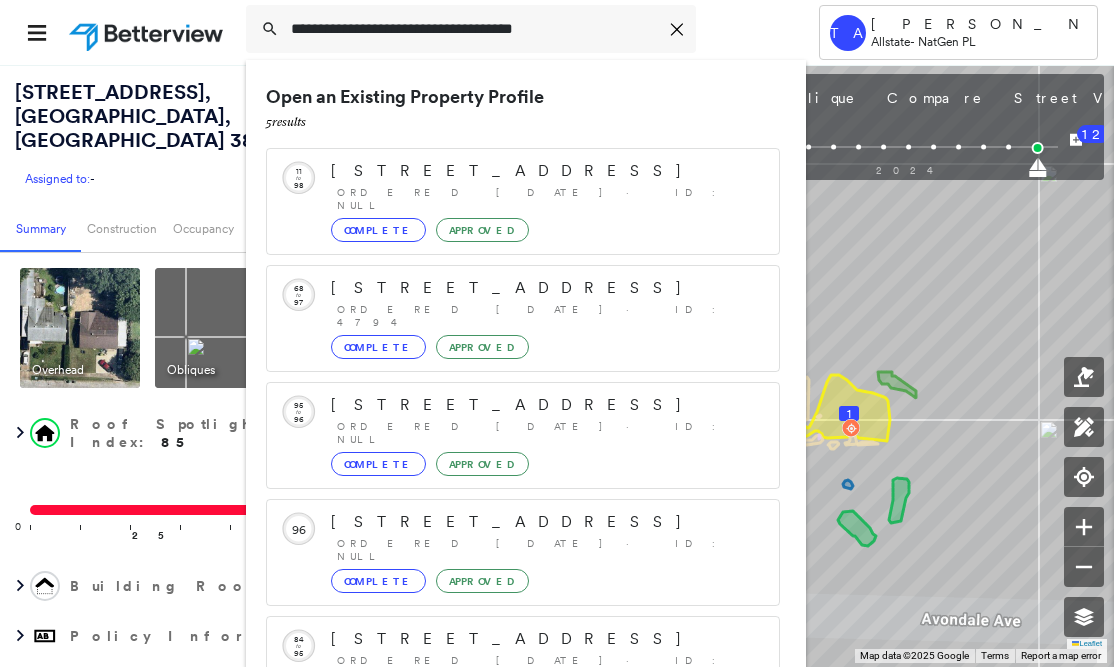 type on "**********" 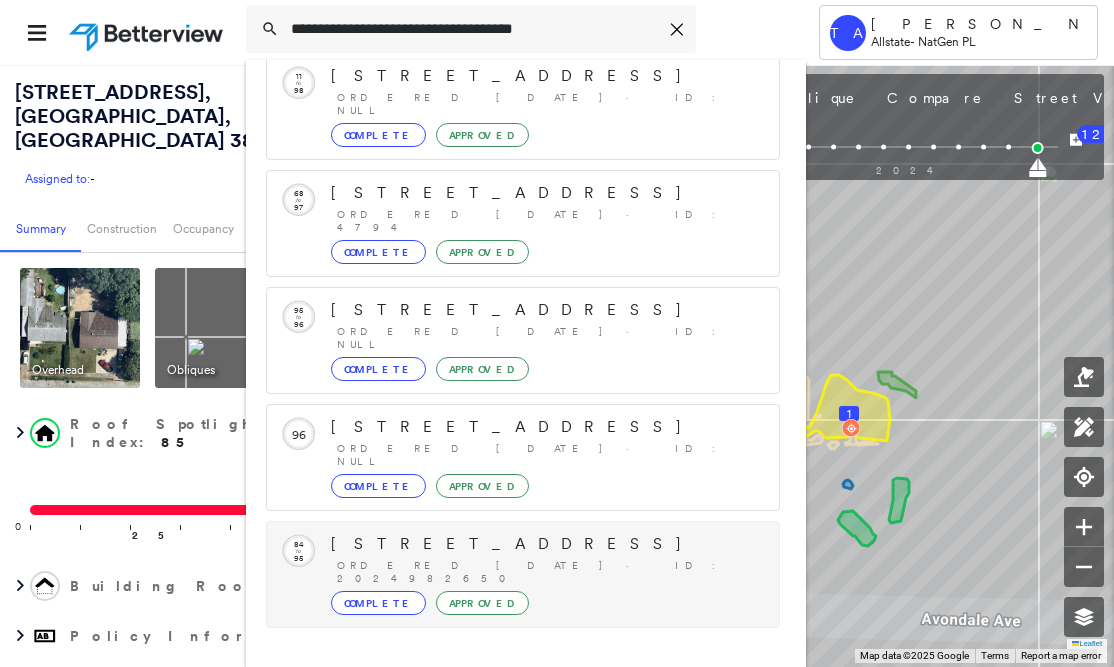 scroll, scrollTop: 161, scrollLeft: 0, axis: vertical 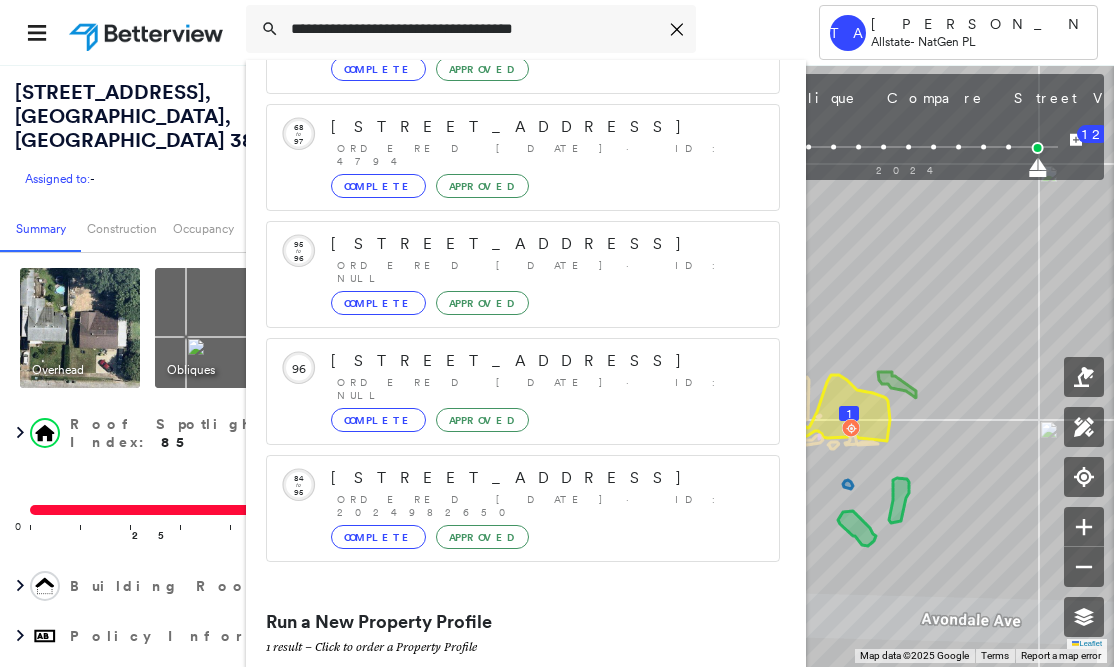 click on "[STREET_ADDRESS]" at bounding box center (501, 691) 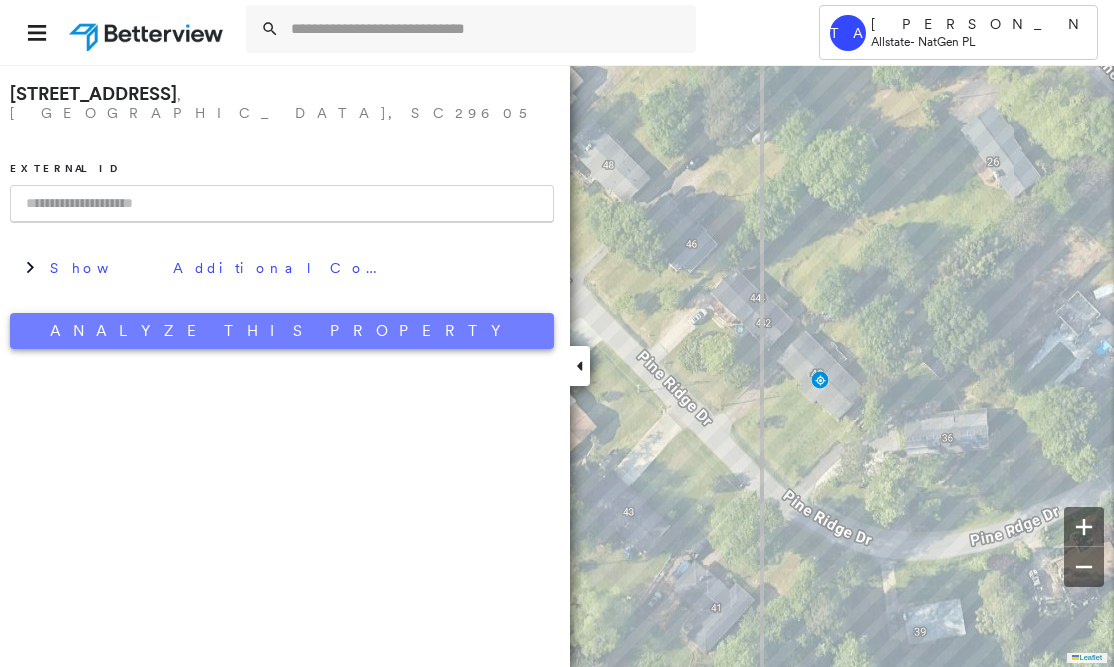 click on "Analyze This Property" at bounding box center (282, 331) 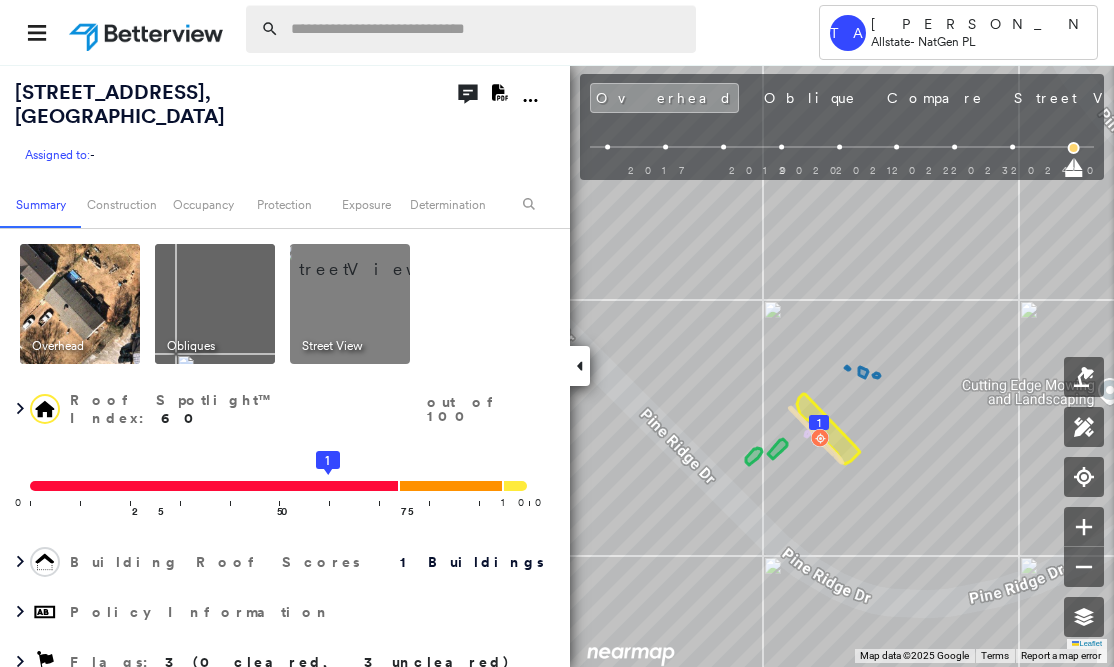 click at bounding box center (487, 29) 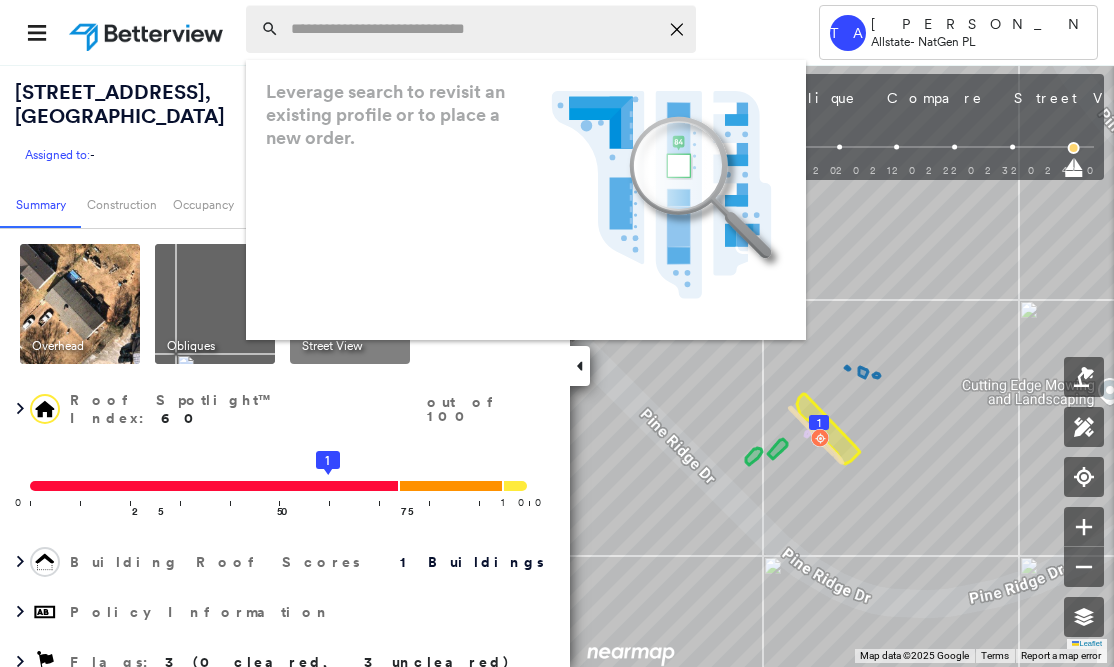 paste on "**********" 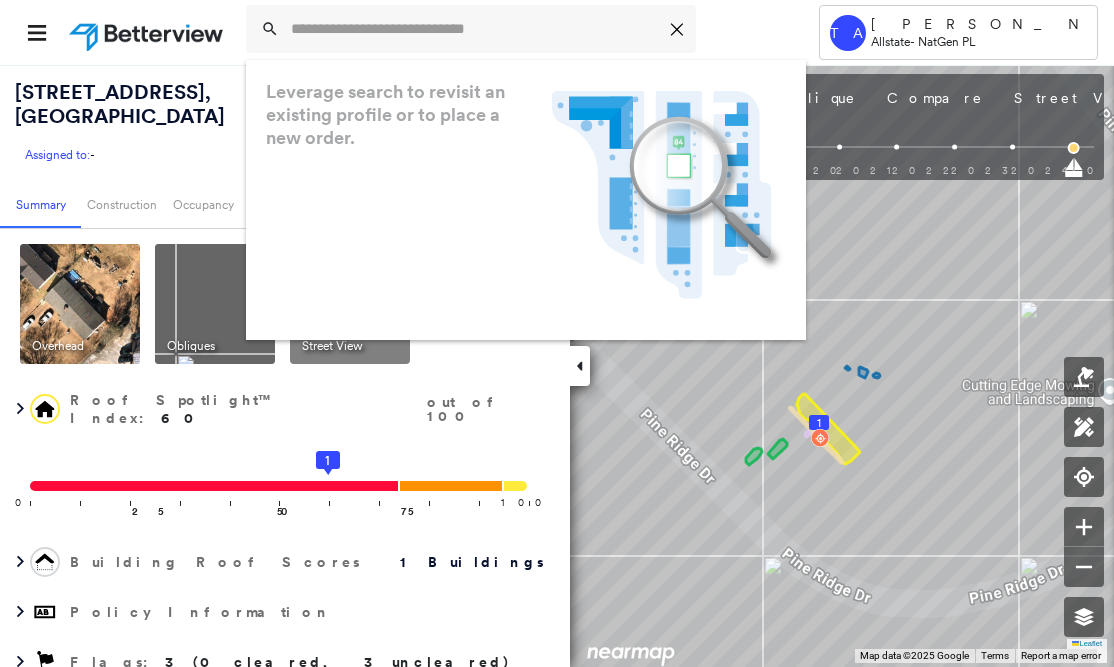 type on "**********" 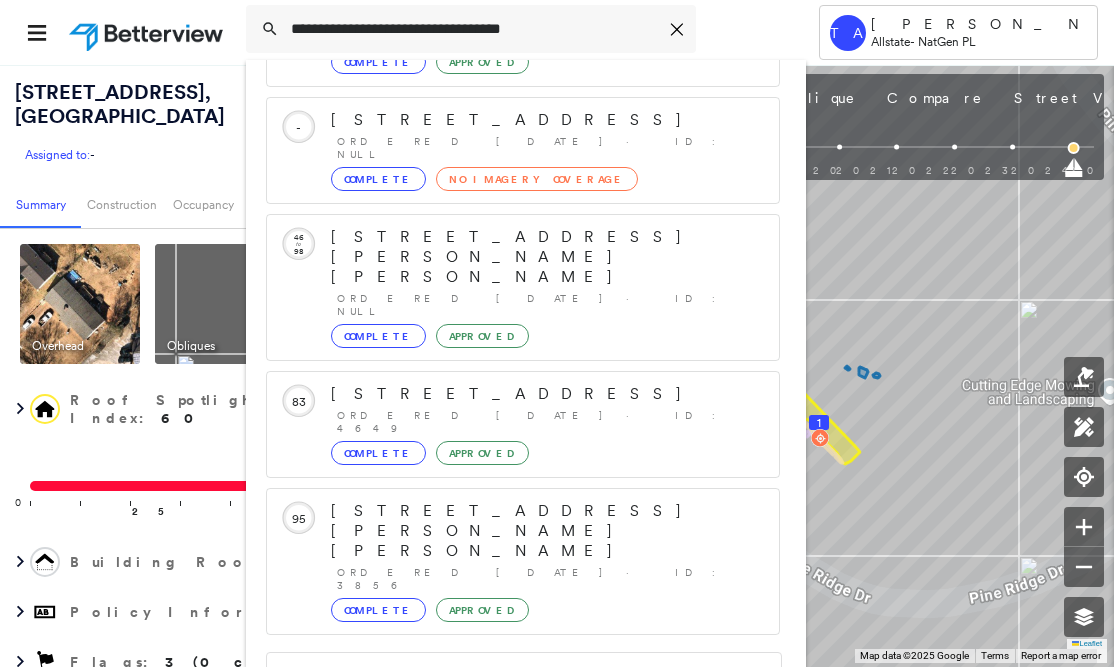scroll, scrollTop: 213, scrollLeft: 0, axis: vertical 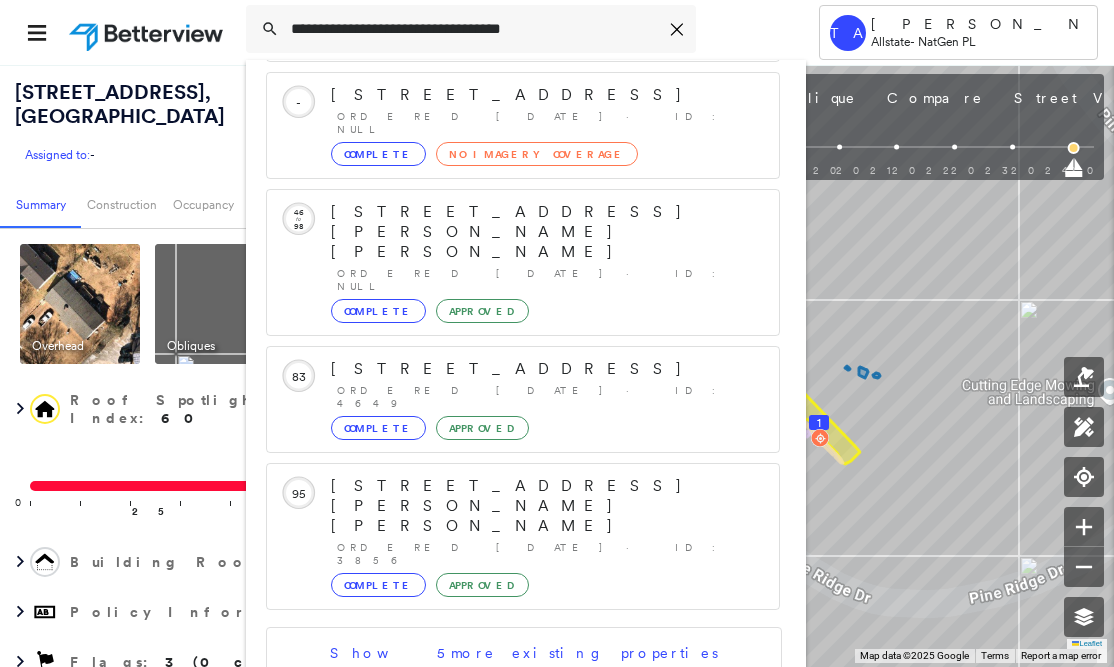click on "[STREET_ADDRESS][PERSON_NAME]" at bounding box center [501, 791] 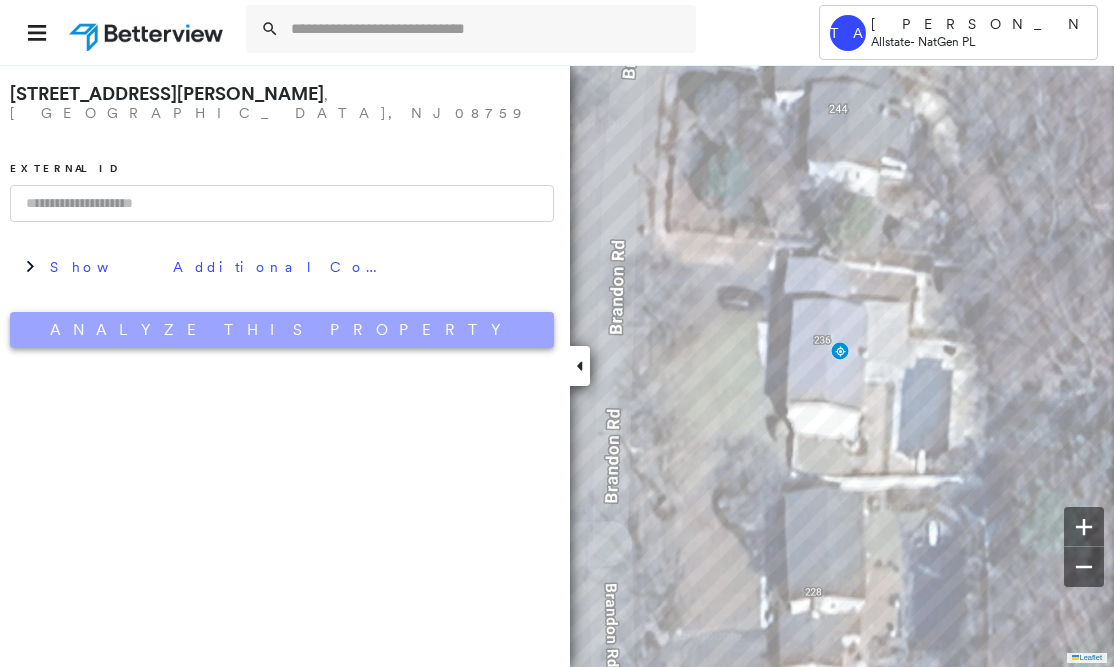 click on "Analyze This Property" at bounding box center [282, 330] 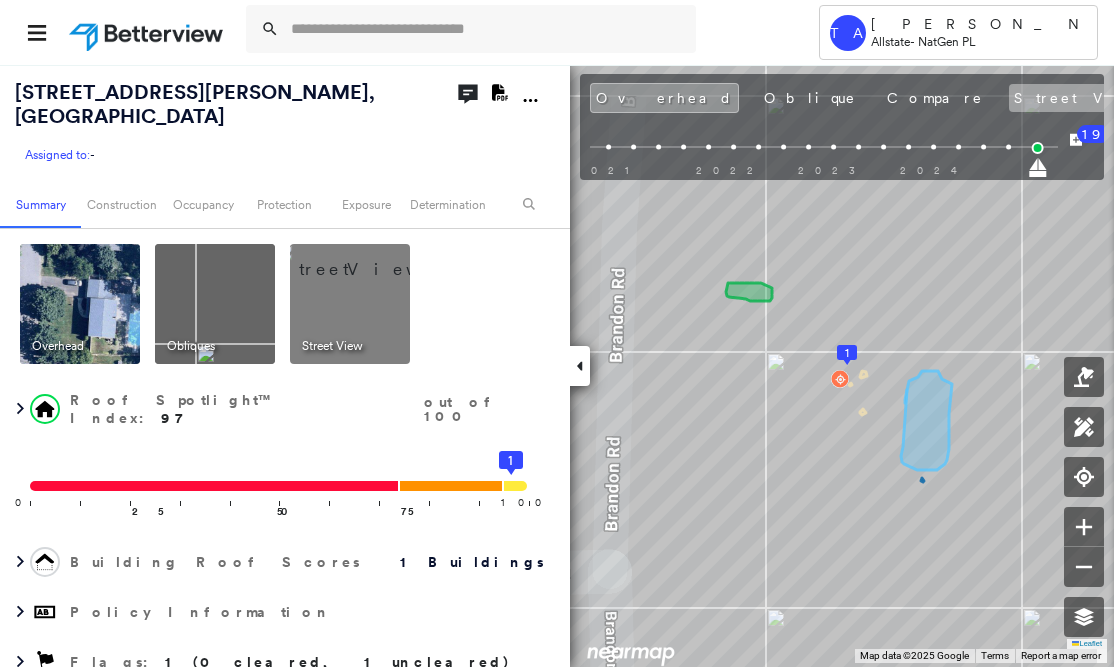 click on "Street View" at bounding box center (1108, 98) 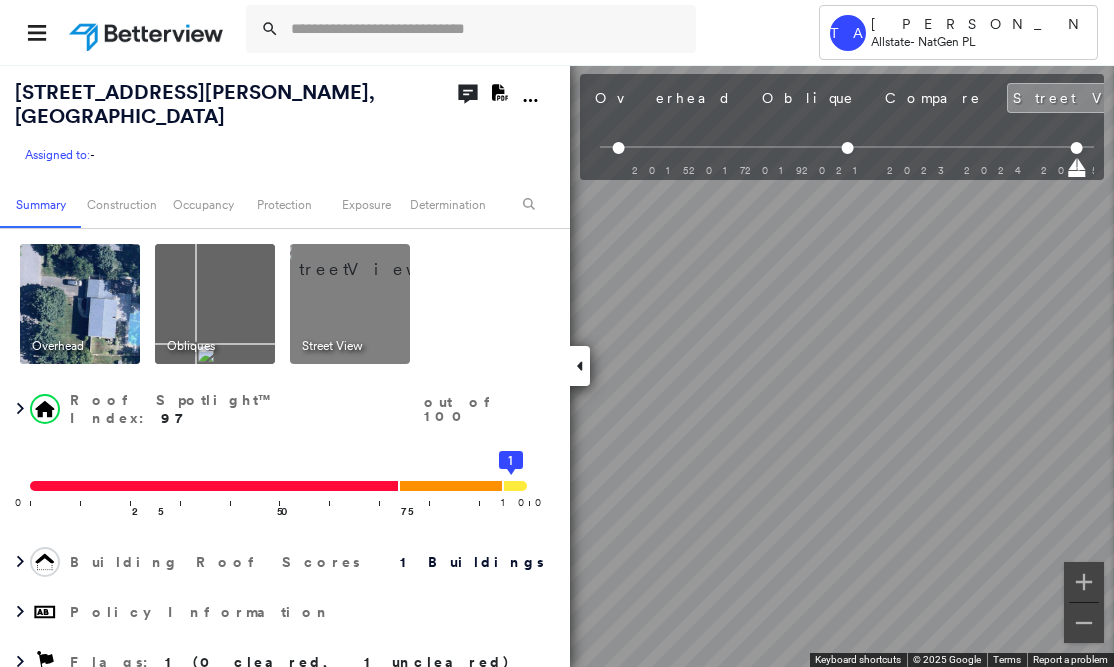 click on "Tower TA [PERSON_NAME] Allstate  -   NatGen PL [STREET_ADDRESS] Assigned to:  - Assigned to:  - Assigned to:  - Open Comments Download PDF Report Summary Construction Occupancy Protection Exposure Determination Overhead Obliques Street View Roof Spotlight™ Index :  97 out of 100 0 100 25 50 75 1 Building Roof Scores 1 Buildings Policy Information Flags :  1 (0 cleared, 1 uncleared) Construction Roof Spotlights :  Vent Property Features :  Car, Patio Furniture, Pool Roof Size & Shape :  1 building  - [PERSON_NAME] | Asphalt Shingle Occupancy Place Detail Protection Exposure Determination Flags :  1 (0 cleared, 1 uncleared) Uncleared Flags (1) Cleared Flags  (0) Low Low Priority Roof Score Flagged [DATE] Clear Action Taken New Entry History Quote/New Business Terms & Conditions Added ACV Endorsement Added Cosmetic Endorsement Inspection/Loss Control Report Information Added to Inspection Survey Onsite Inspection Ordered Determined No Inspection Needed General Reject/Decline - New Business" at bounding box center (557, 333) 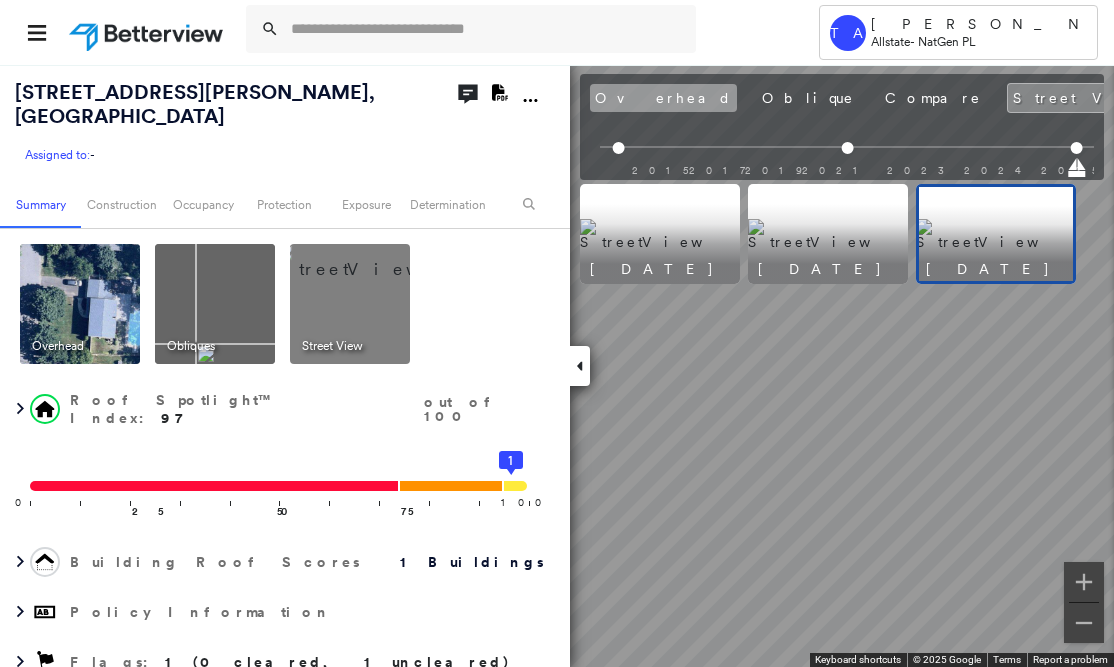 click on "Overhead" at bounding box center [663, 98] 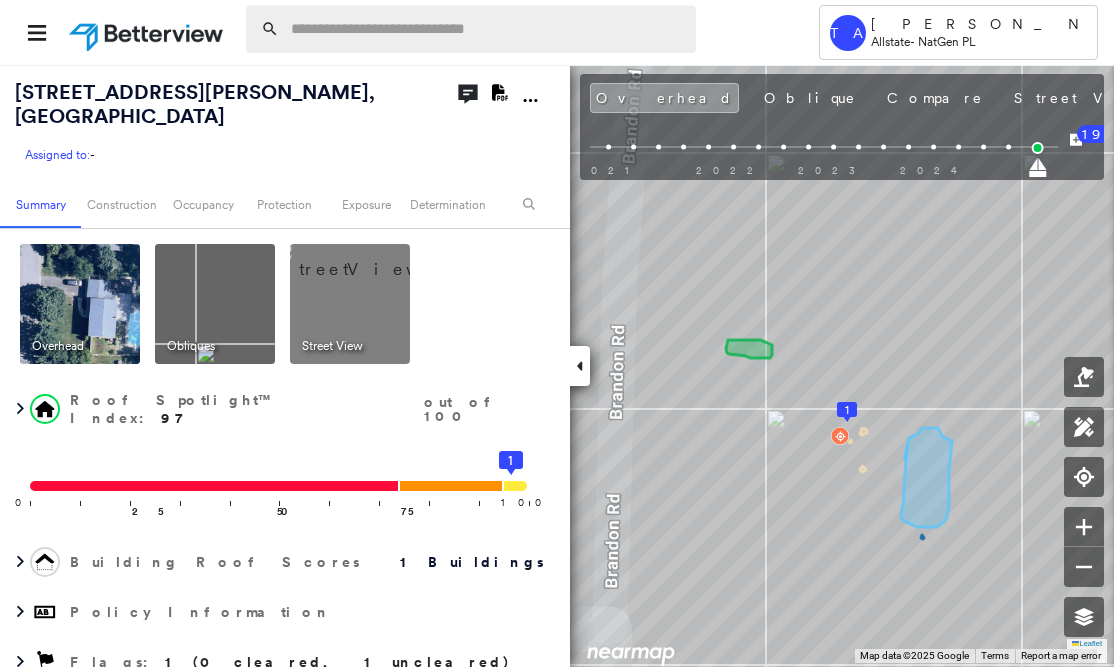 click at bounding box center [487, 29] 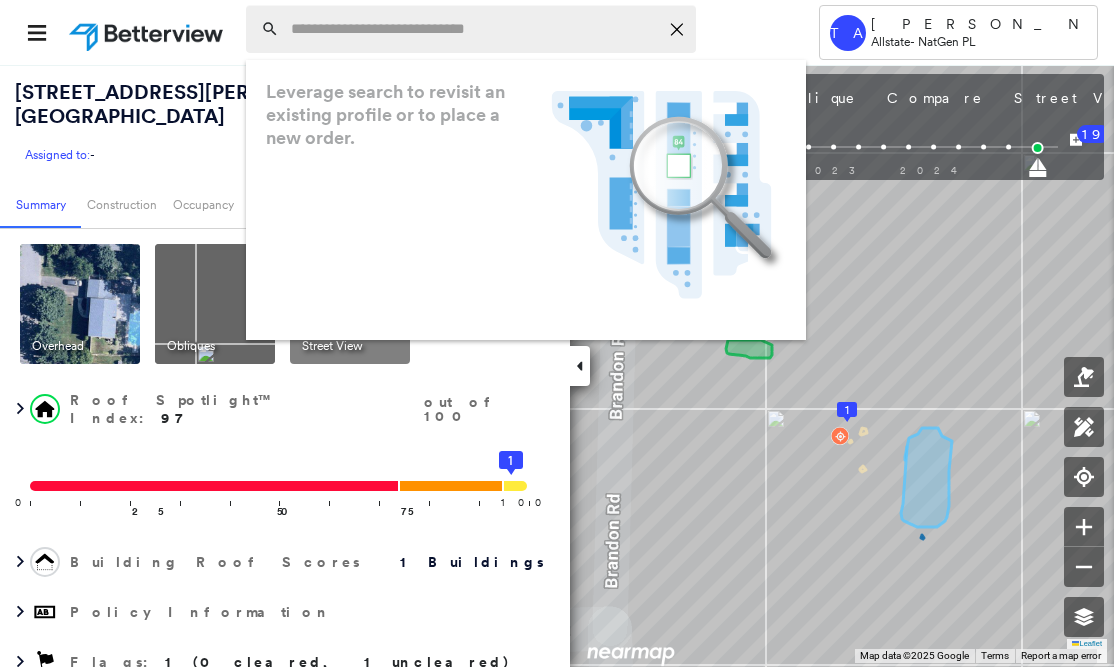 paste on "**********" 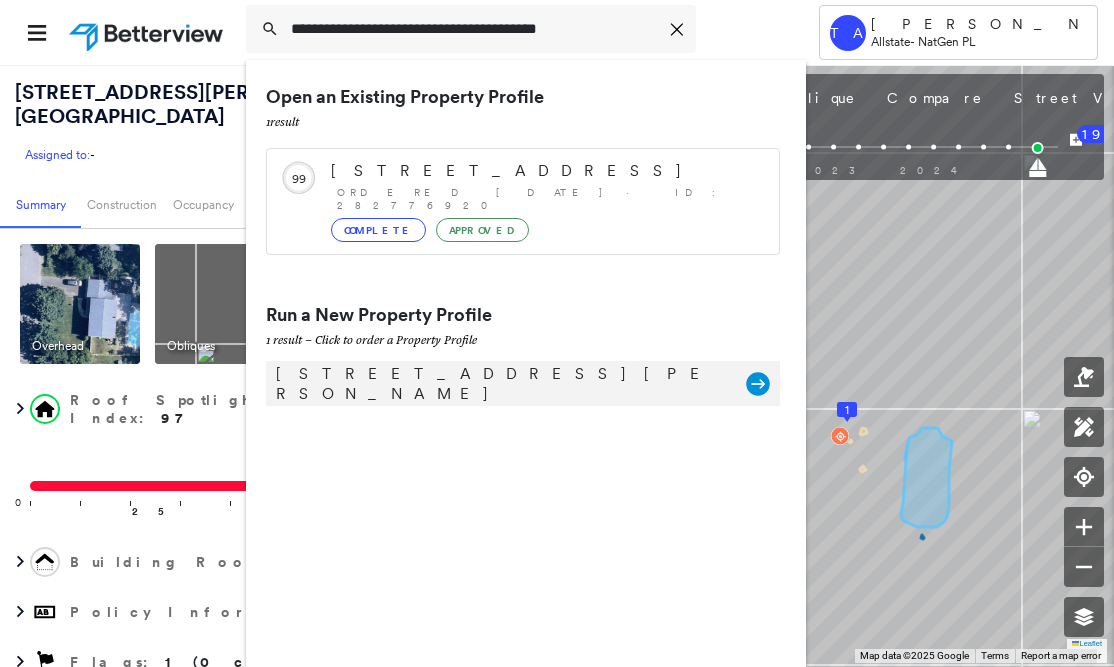 type on "**********" 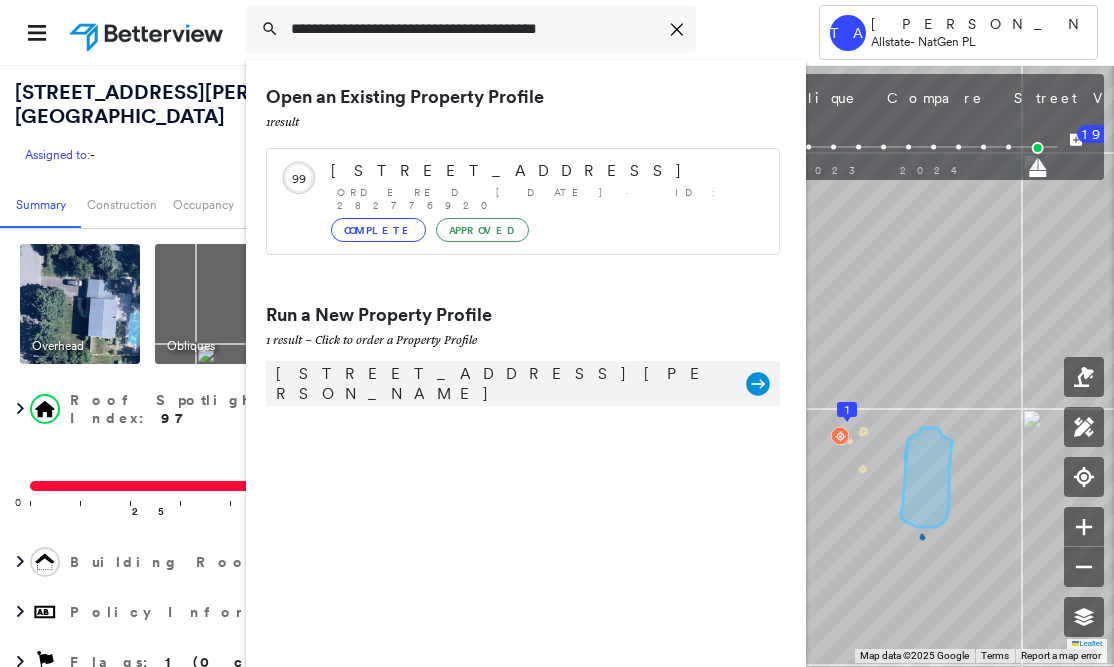click on "[STREET_ADDRESS][PERSON_NAME]" at bounding box center (501, 384) 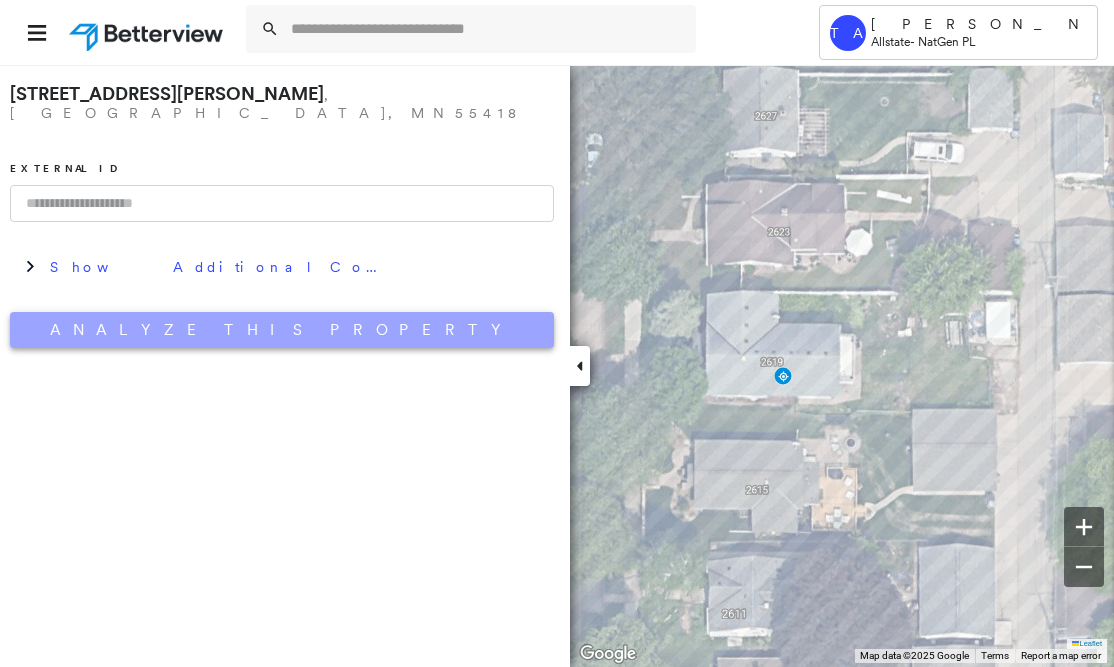 click on "Analyze This Property" at bounding box center (282, 330) 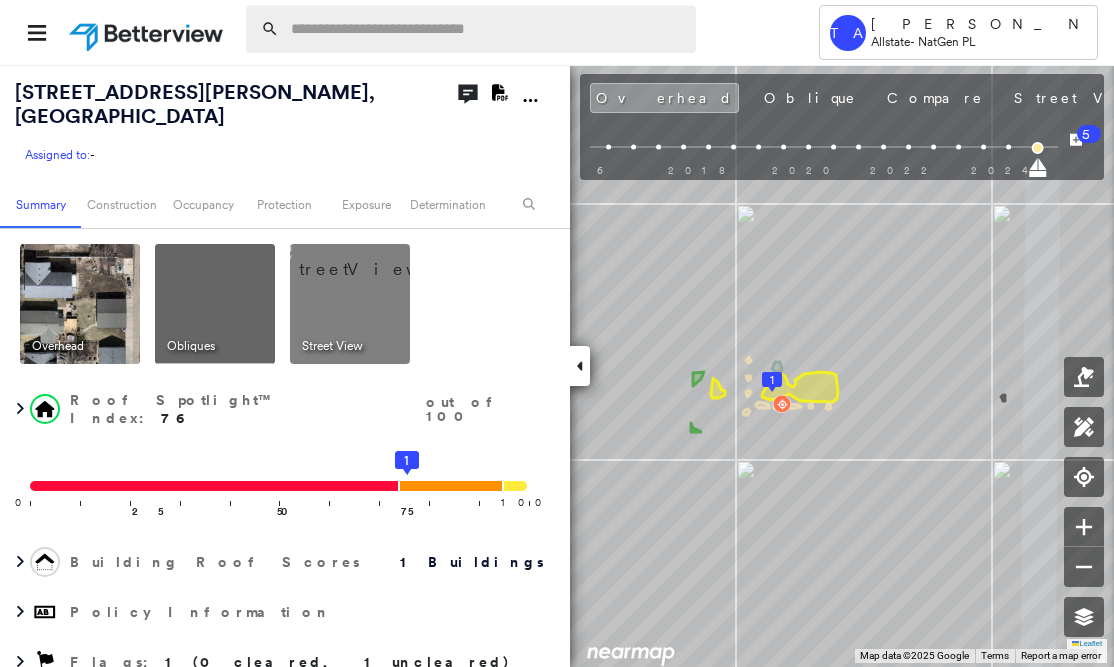 click at bounding box center (487, 29) 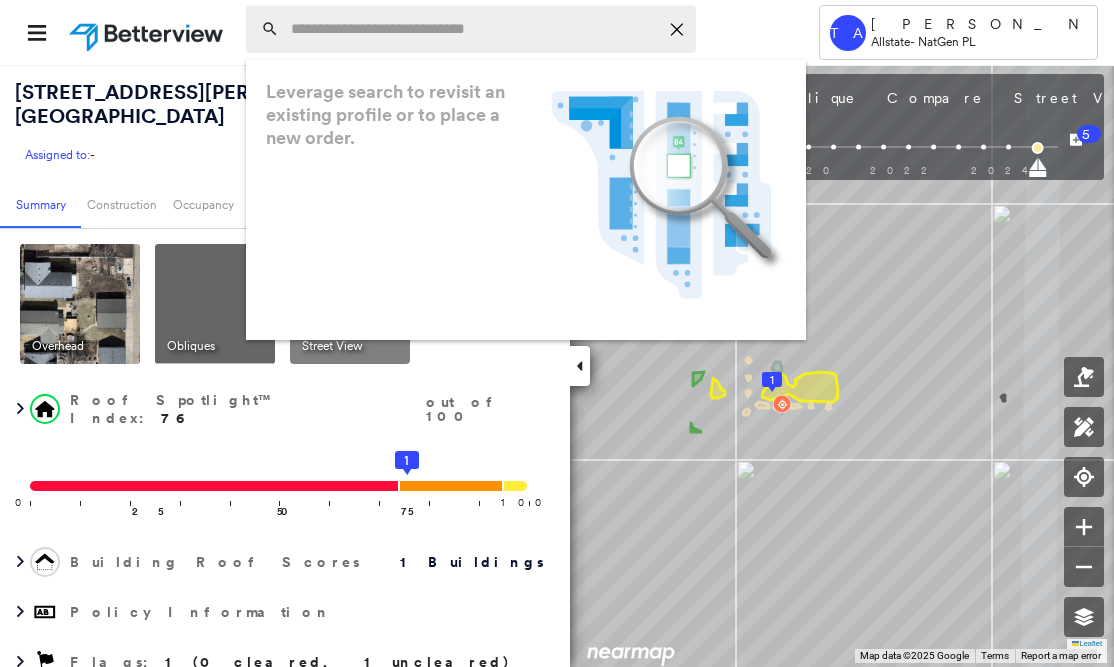 paste on "**********" 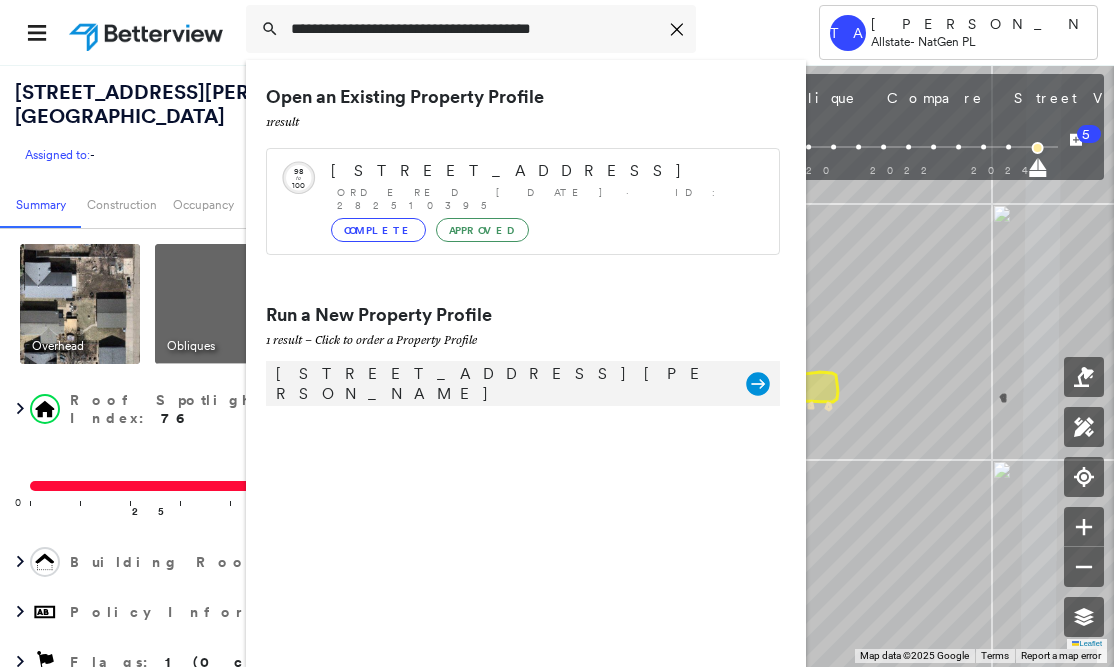 click on "[STREET_ADDRESS][PERSON_NAME]" at bounding box center [501, 384] 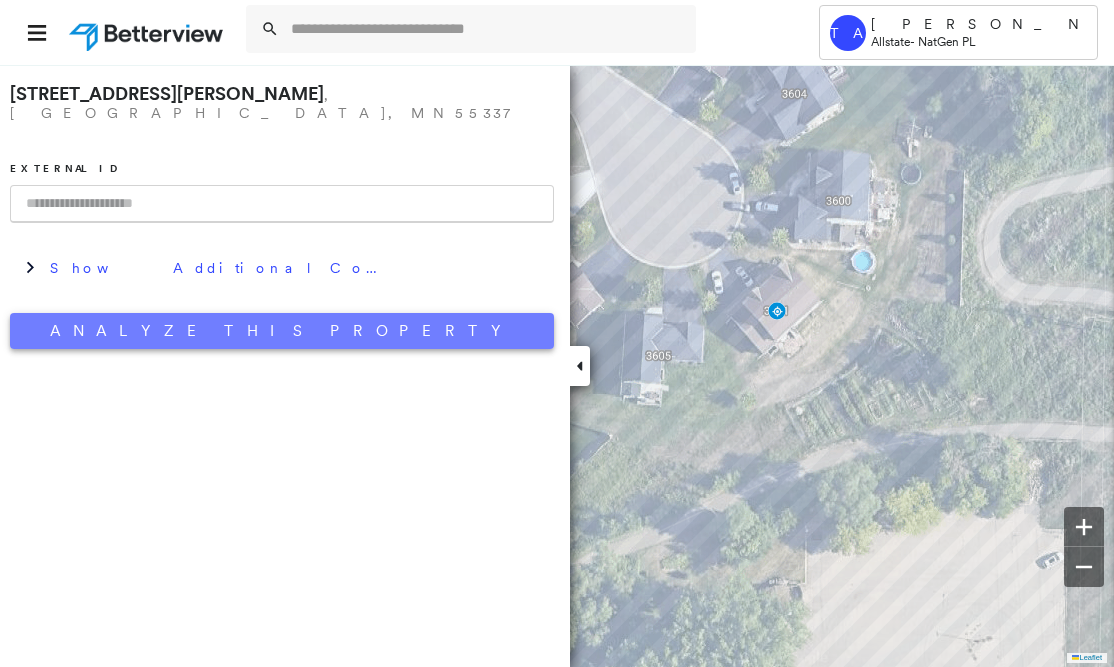 click on "Analyze This Property" at bounding box center (282, 331) 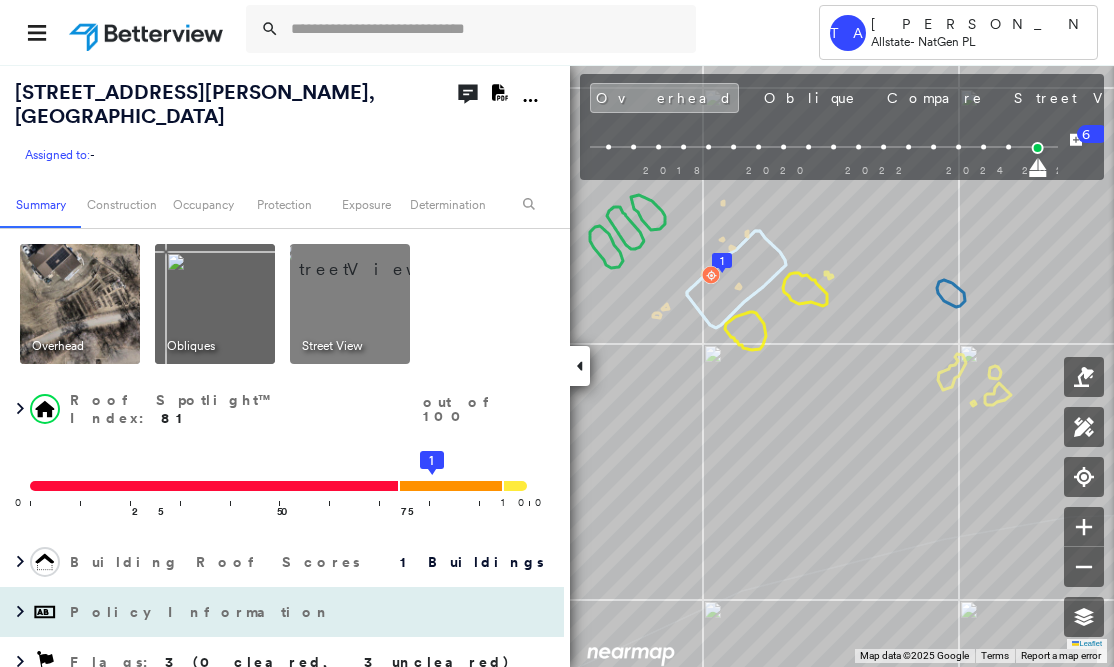 click on "Policy Information" at bounding box center [282, 612] 